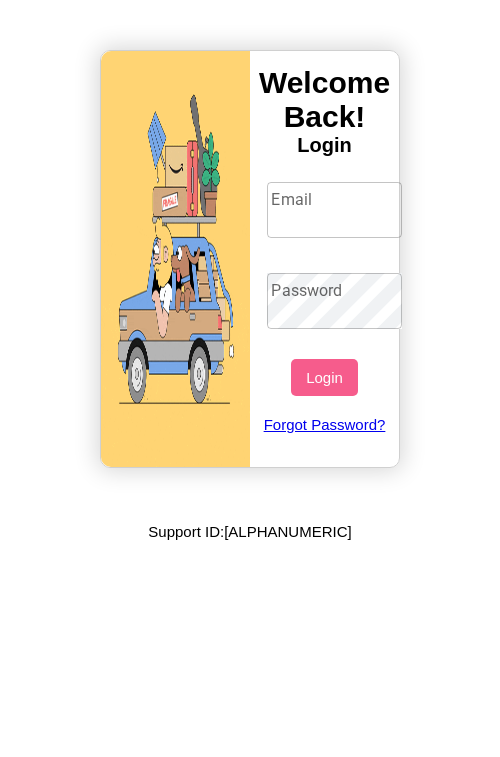 scroll, scrollTop: 0, scrollLeft: 0, axis: both 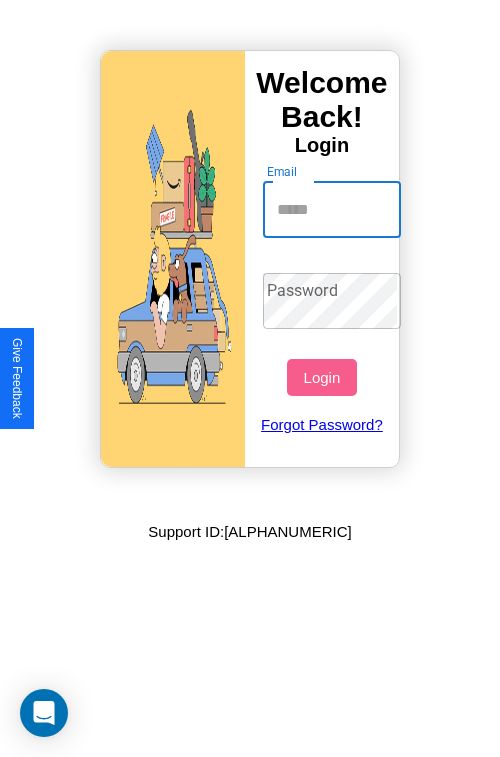 click on "Email" at bounding box center [332, 210] 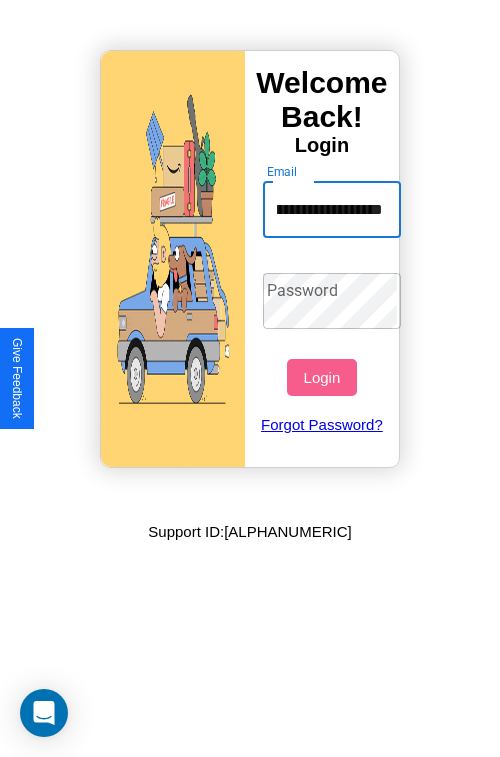 scroll, scrollTop: 0, scrollLeft: 106, axis: horizontal 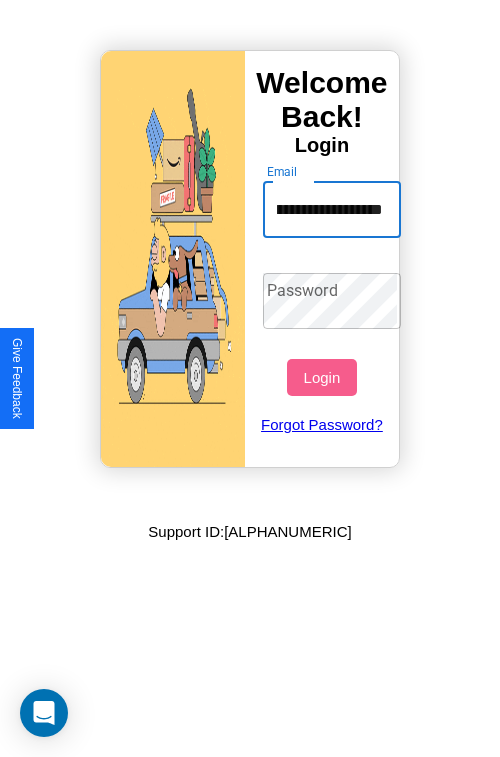 type on "**********" 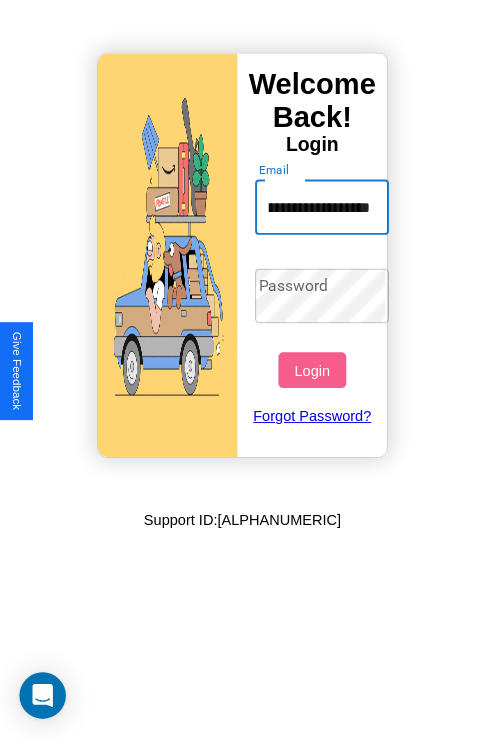 scroll, scrollTop: 0, scrollLeft: 0, axis: both 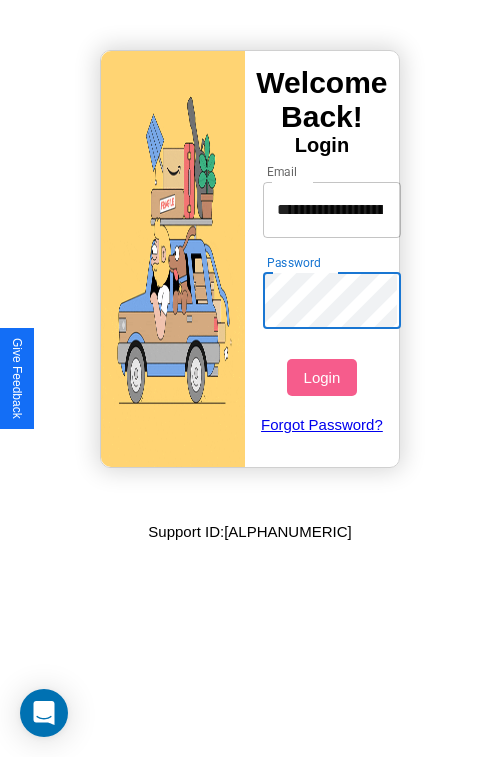 click on "Login" at bounding box center [321, 377] 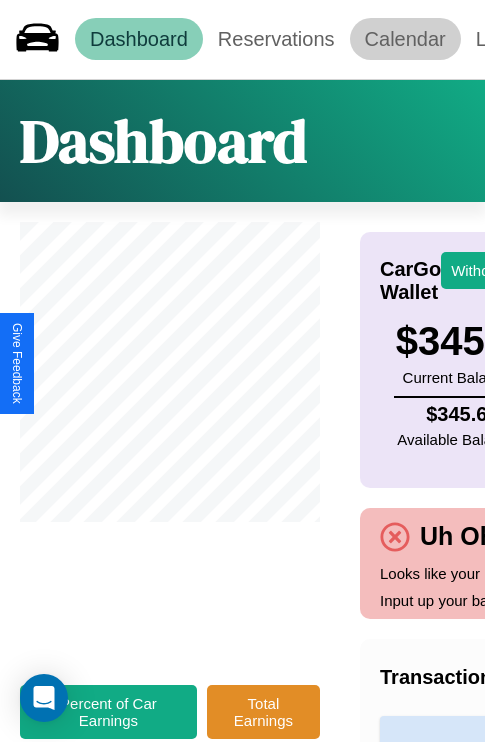 click on "Calendar" at bounding box center [405, 39] 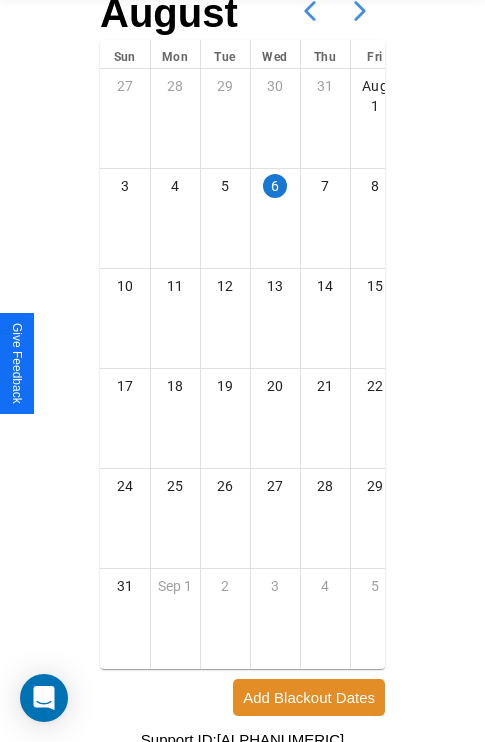 scroll, scrollTop: 242, scrollLeft: 0, axis: vertical 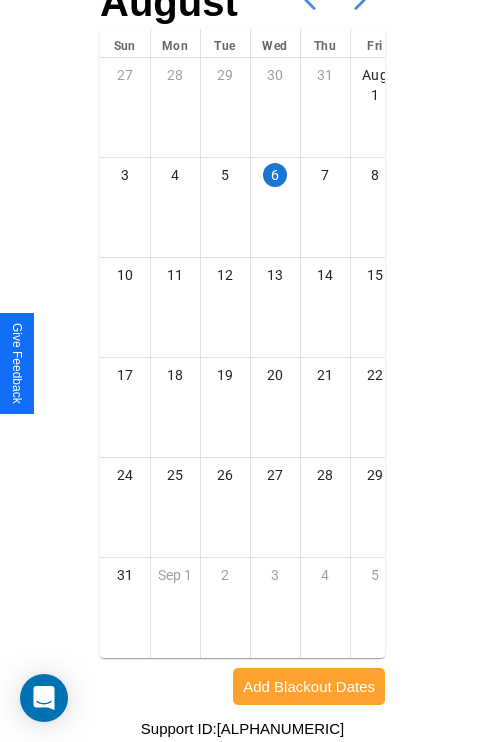 click on "Add Blackout Dates" at bounding box center (309, 686) 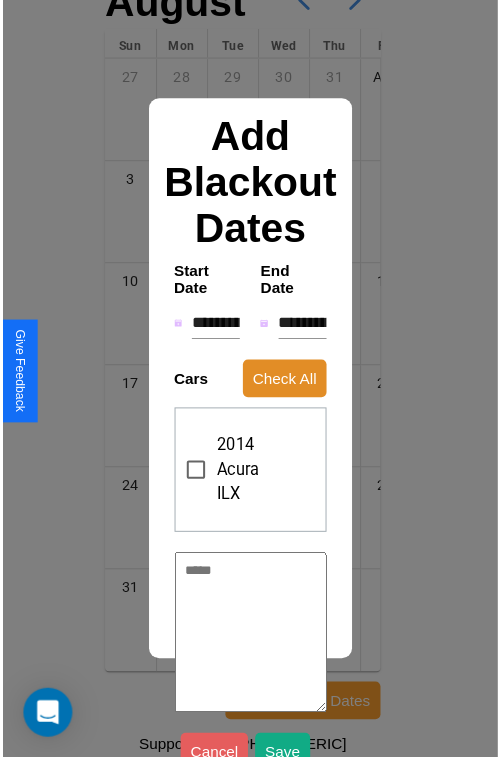 scroll, scrollTop: 227, scrollLeft: 0, axis: vertical 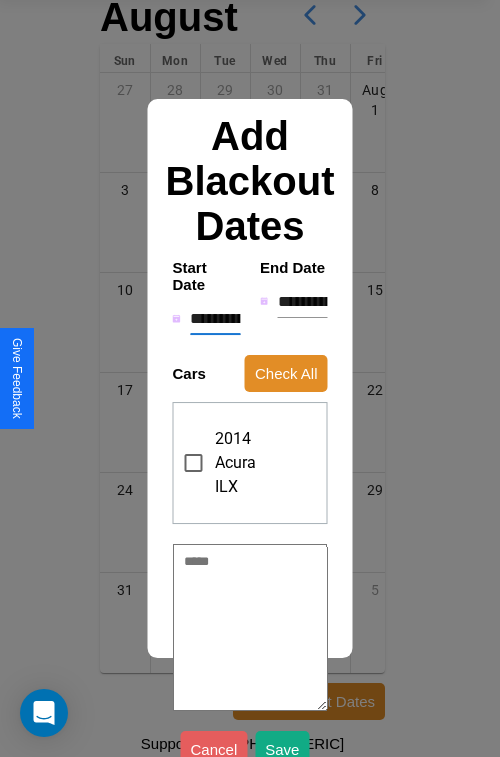 click on "**********" at bounding box center [215, 319] 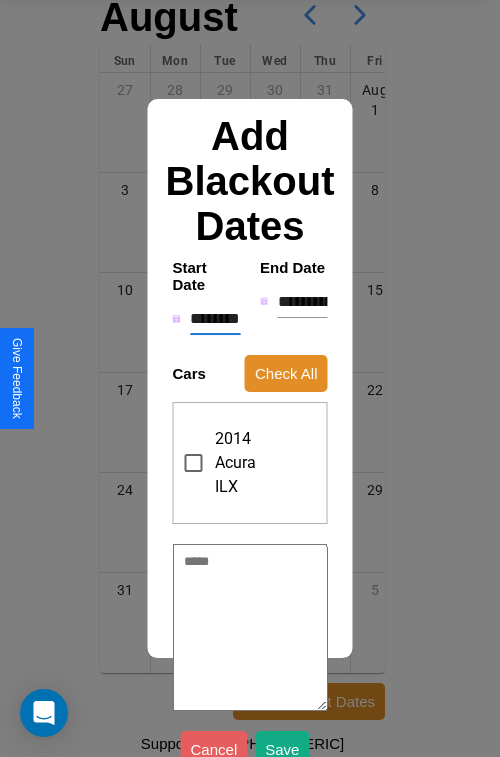 type on "*" 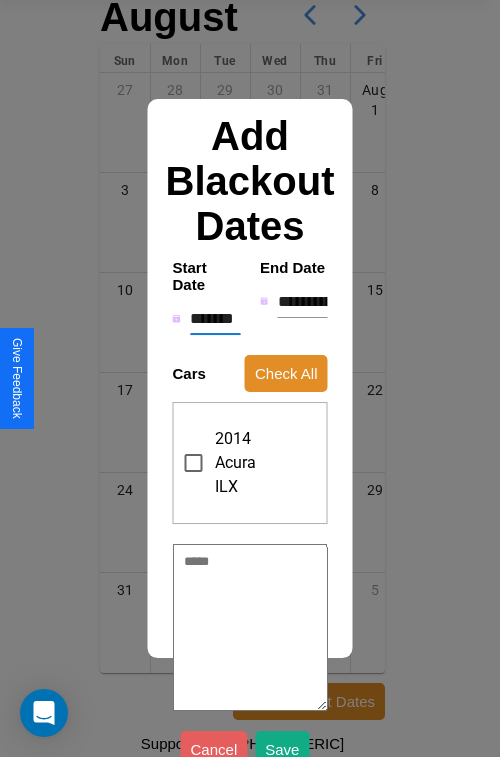 type on "*" 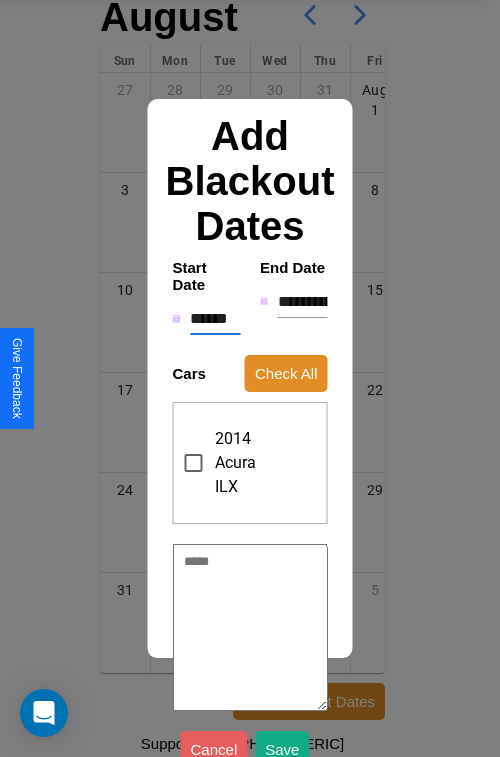 type on "*" 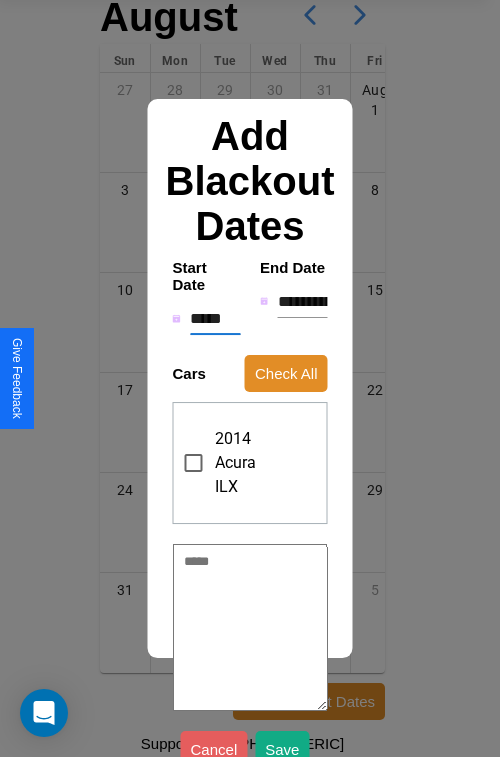 type on "*" 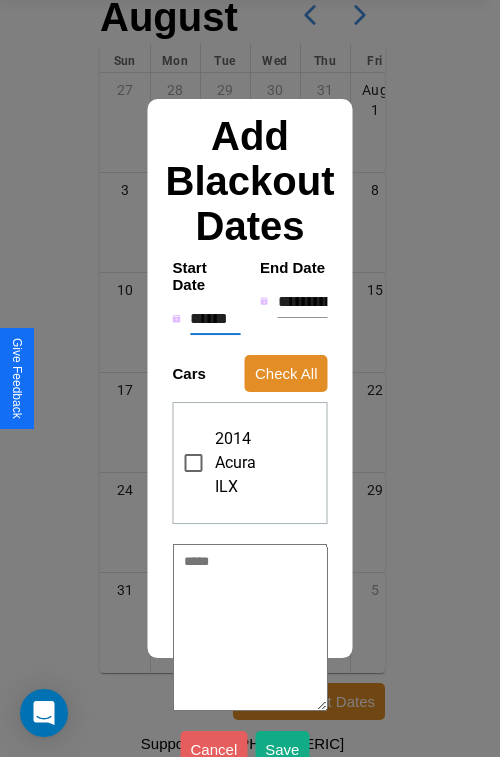 type on "*" 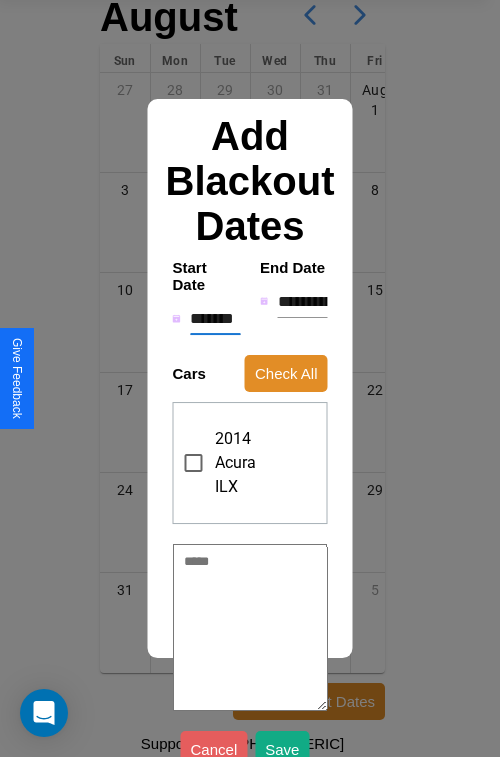 type on "*" 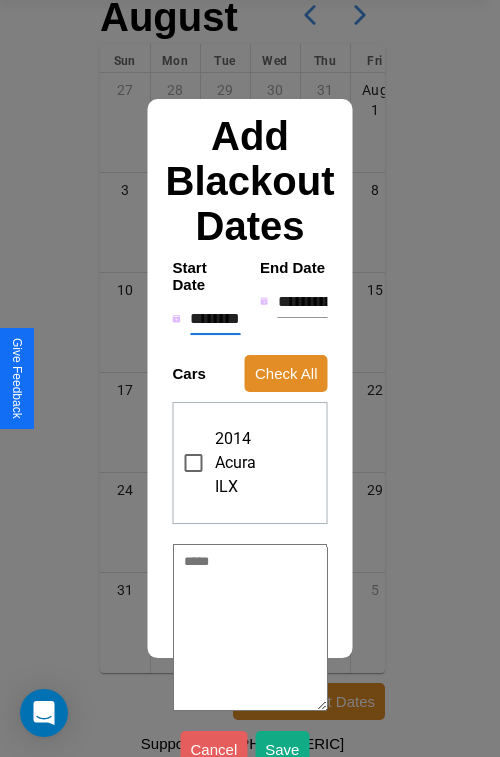 type on "*" 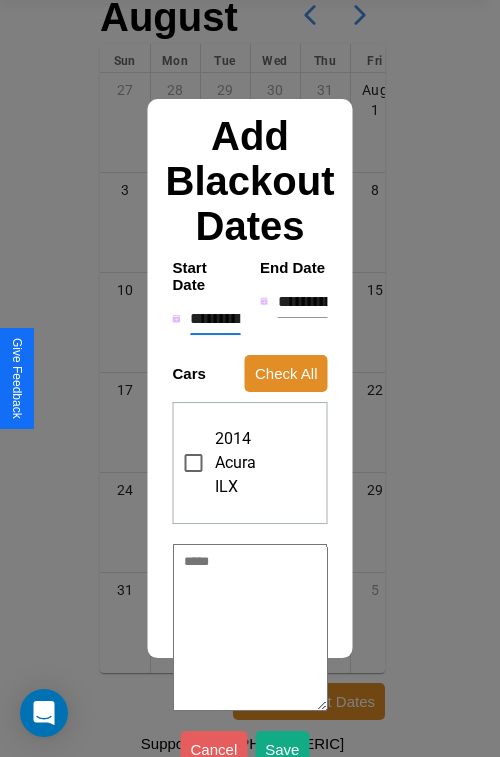 type on "*" 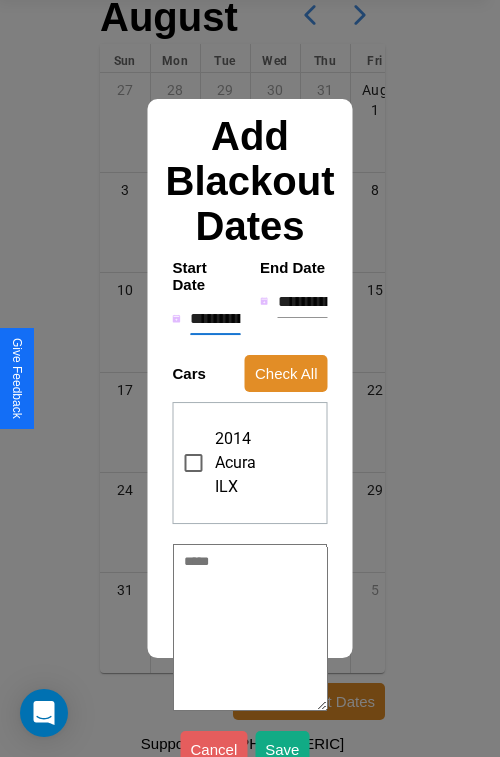 type on "*" 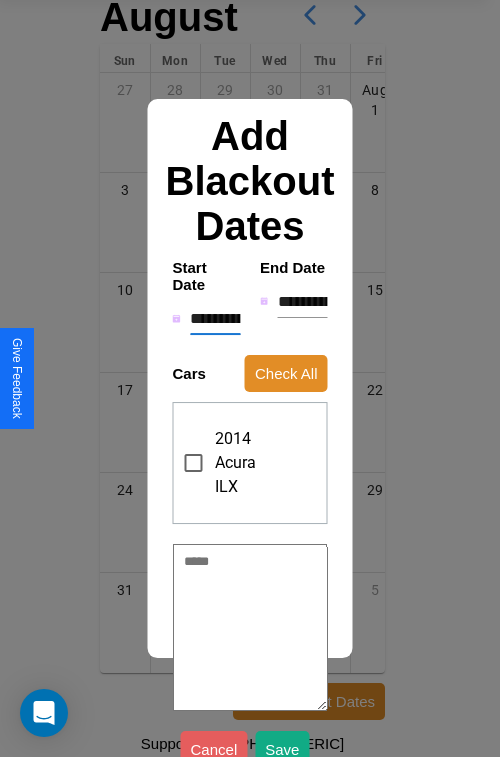 type on "*" 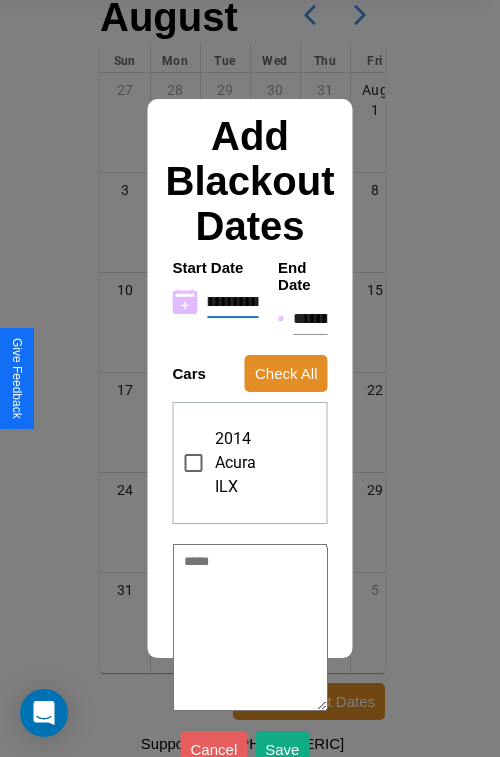 type on "**********" 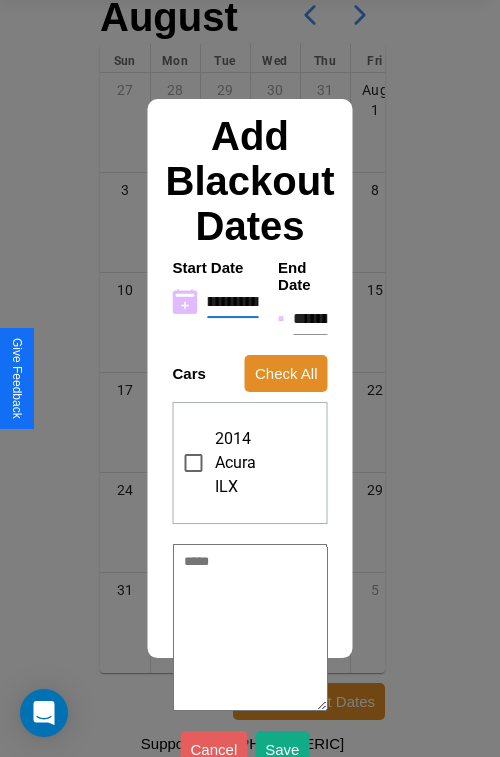type on "*" 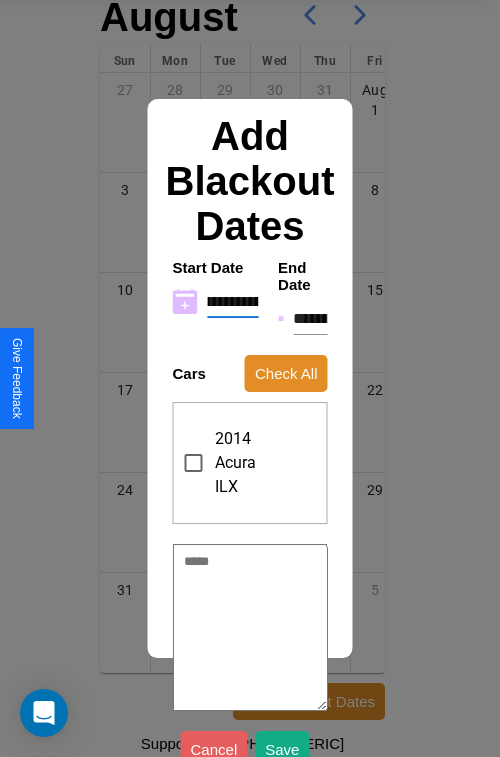 type on "**********" 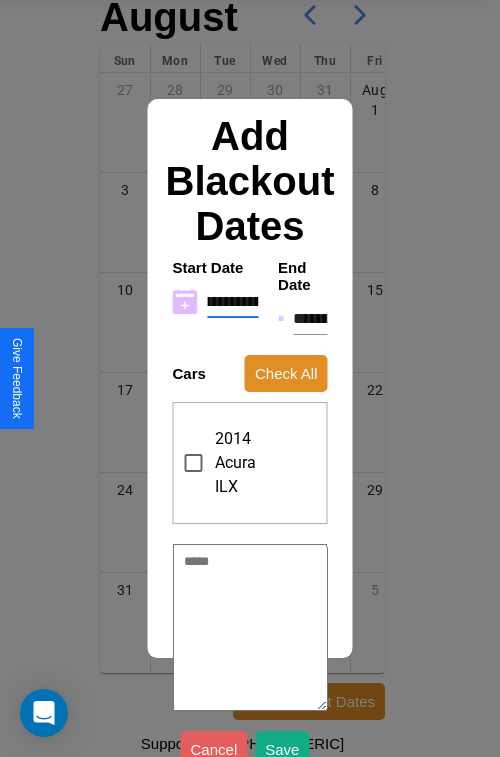 type on "*" 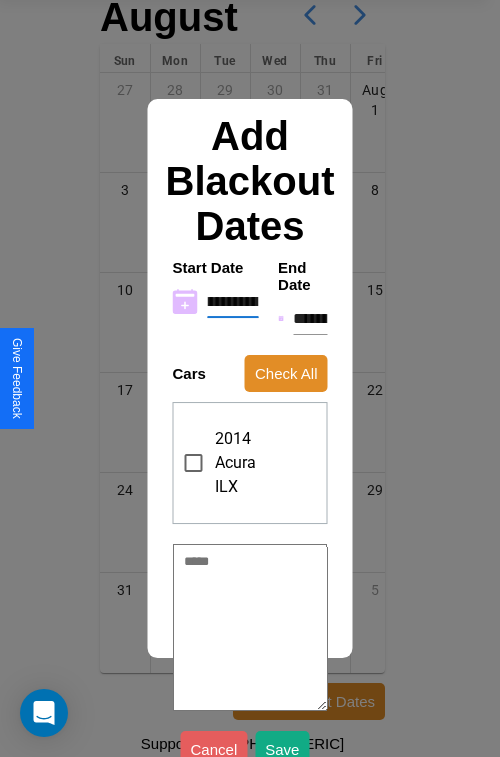 type on "**********" 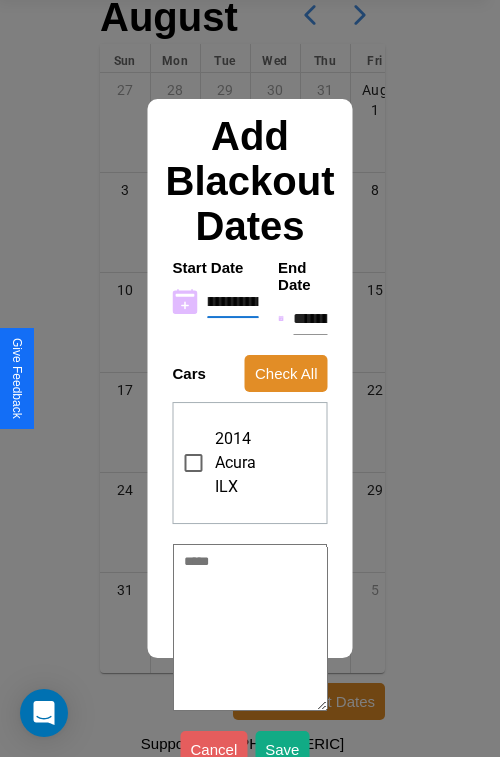 type on "*" 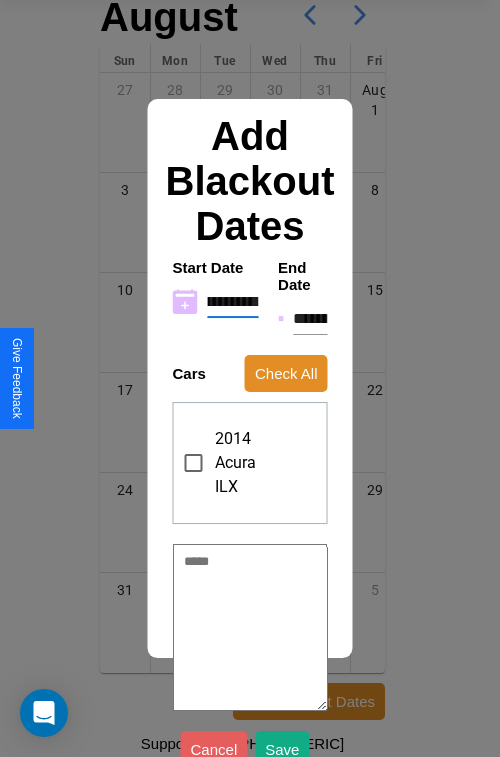 type on "**********" 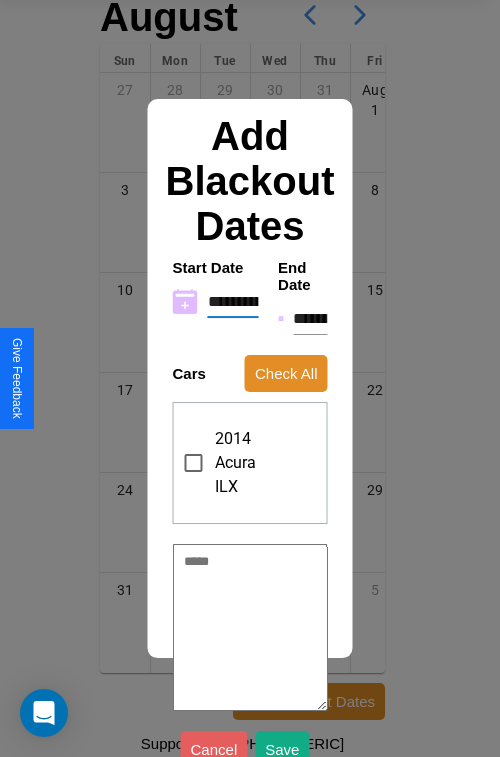 click on "**********" at bounding box center [310, 319] 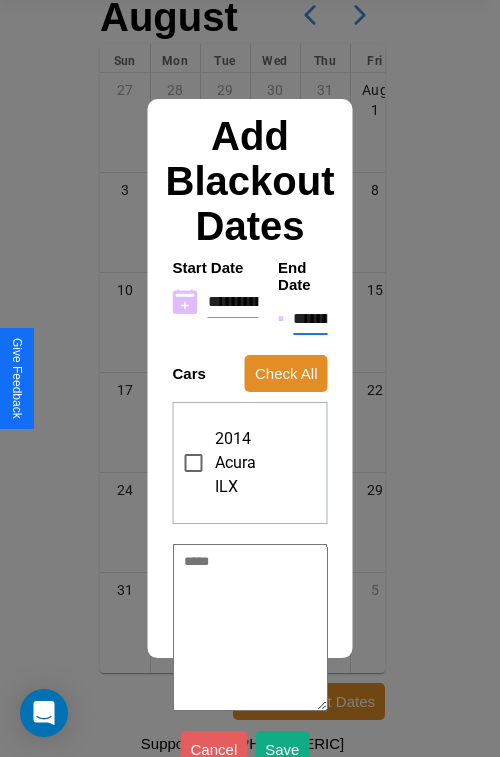 type on "********" 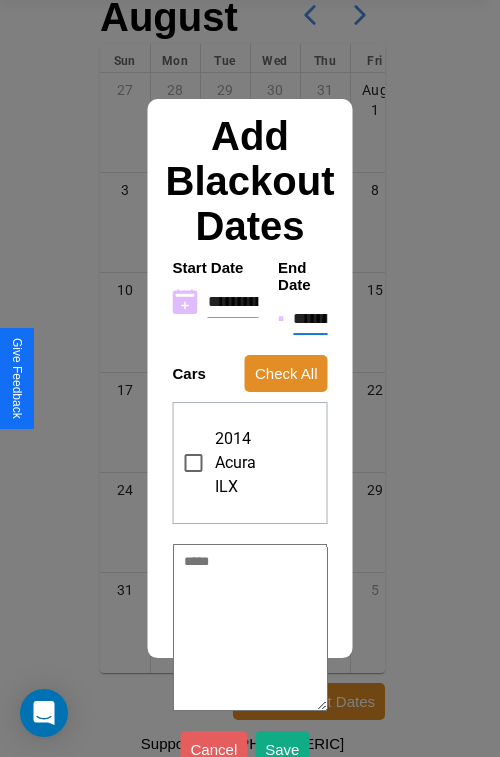 type on "*" 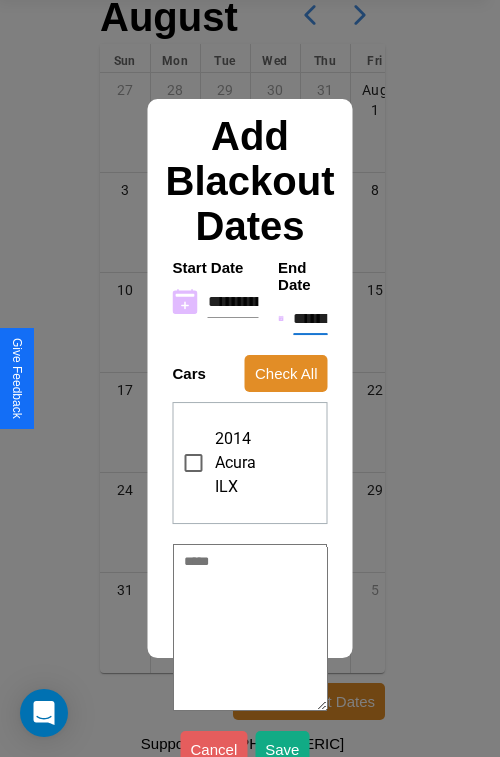 type on "*" 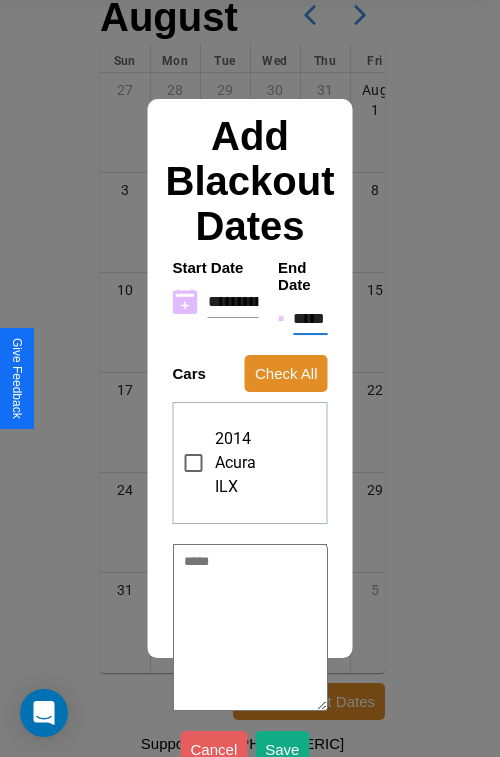 type on "*" 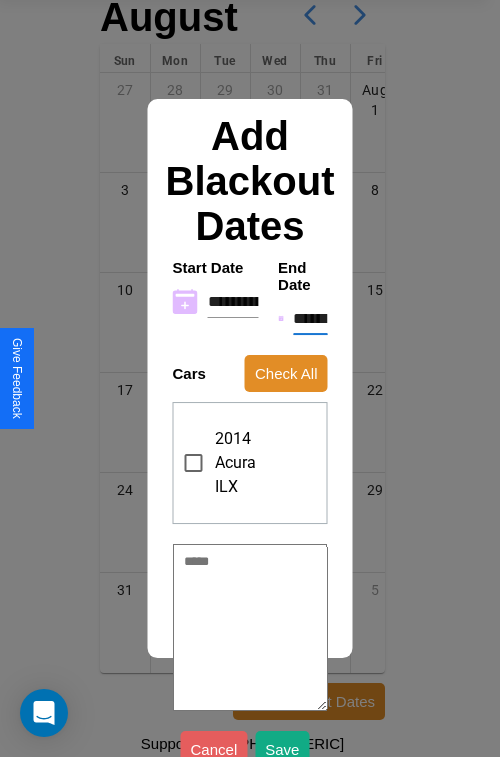 type on "*" 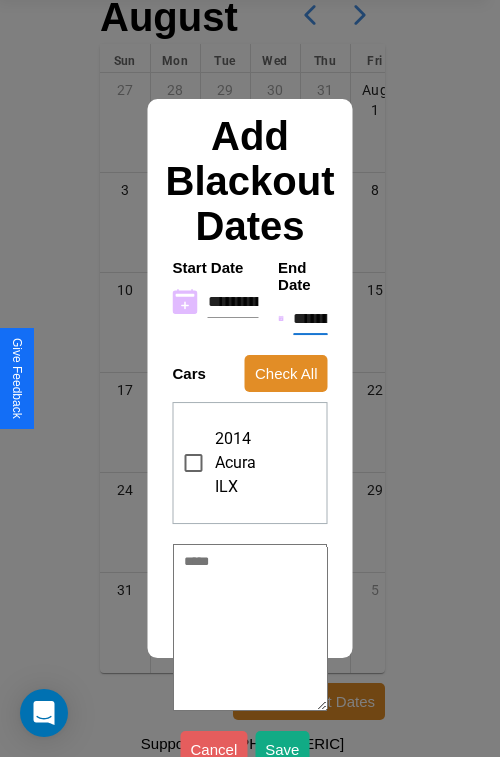 type on "*" 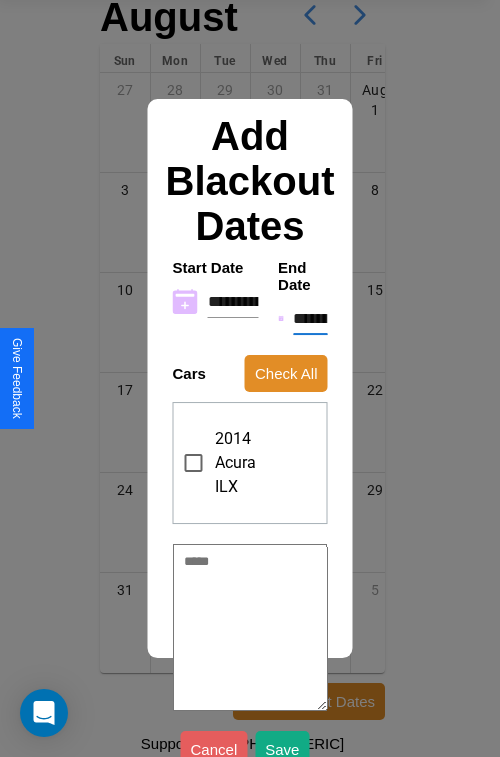 type on "*" 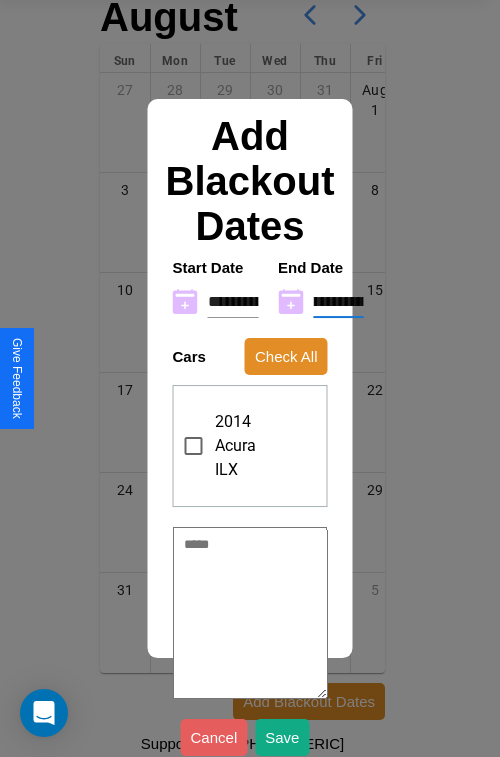 type on "**********" 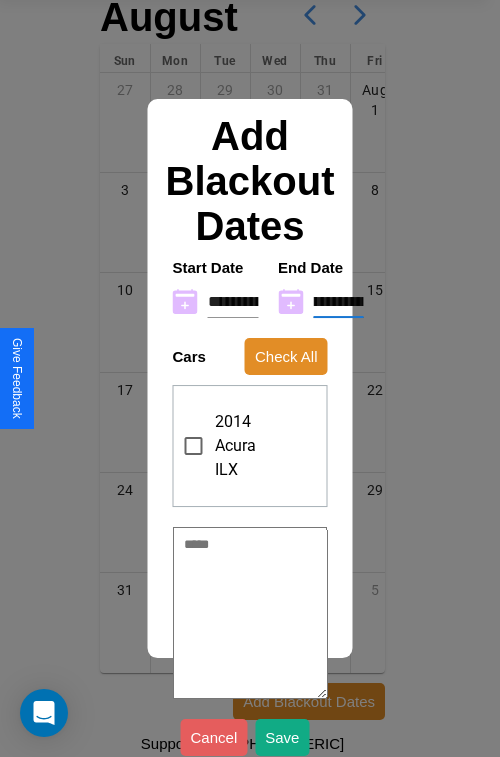 type on "*" 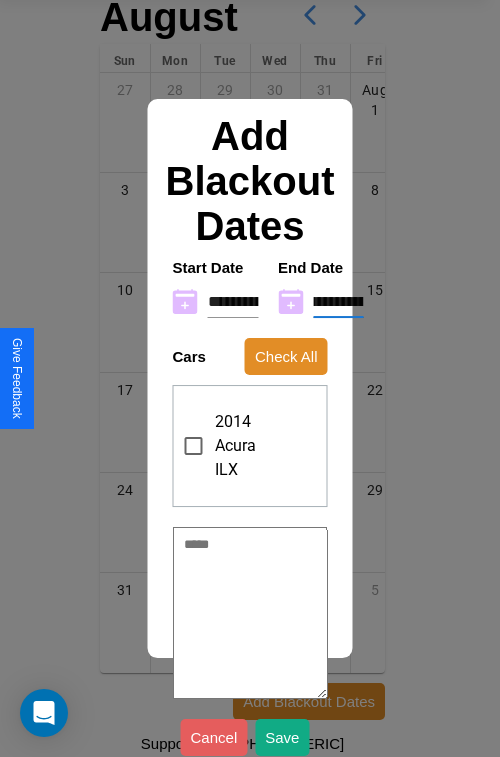 type on "**********" 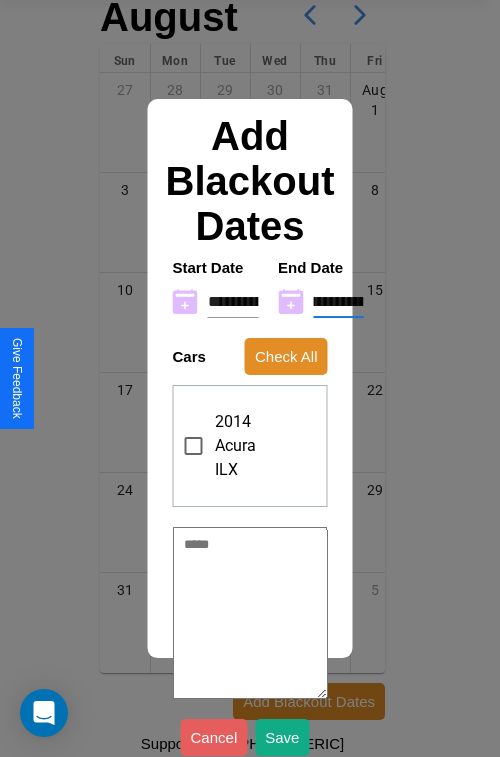 type on "*" 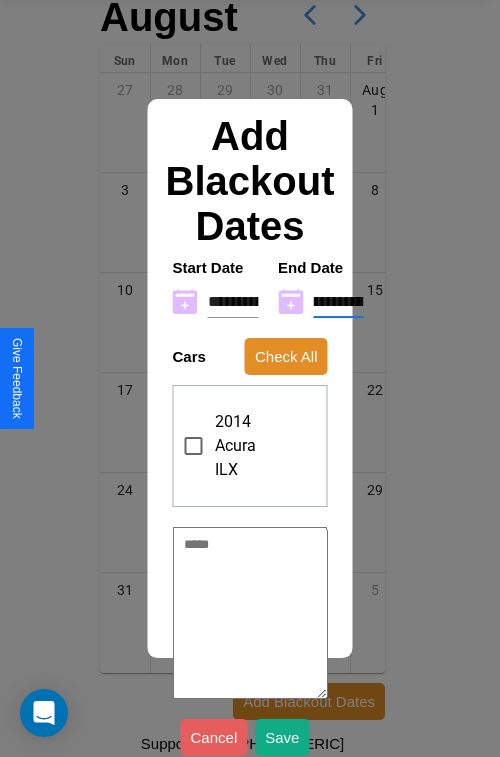 type on "**********" 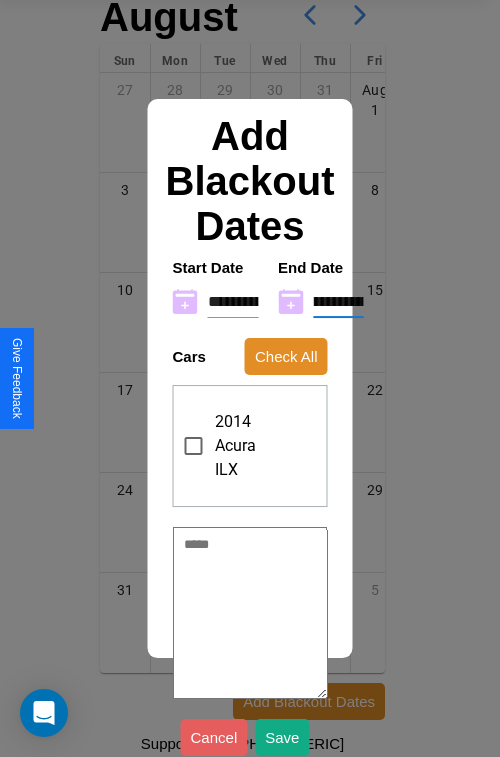 type on "*" 